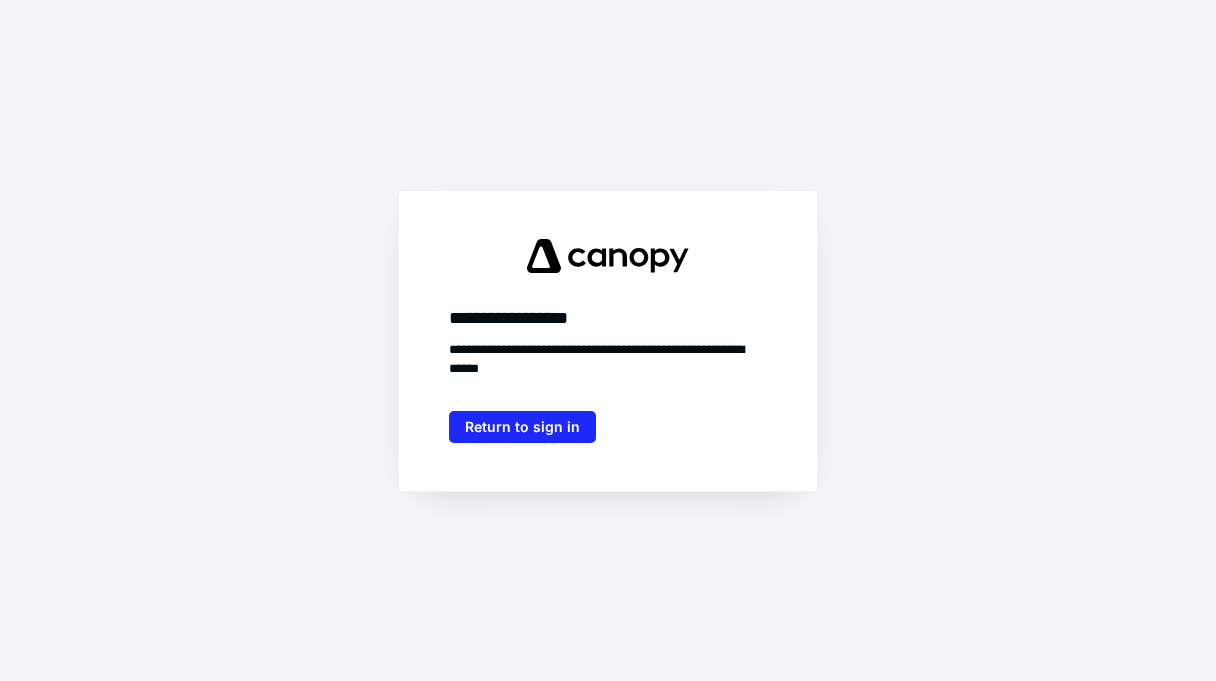 scroll, scrollTop: 0, scrollLeft: 0, axis: both 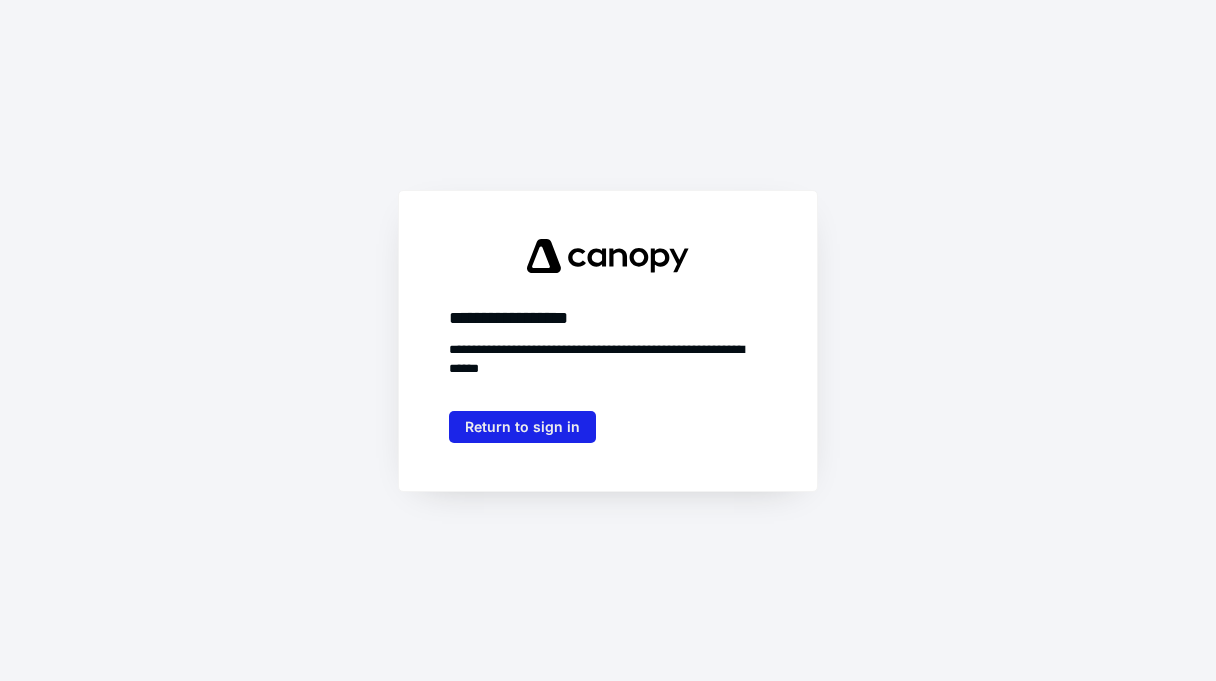 click on "Return to sign in" at bounding box center (522, 427) 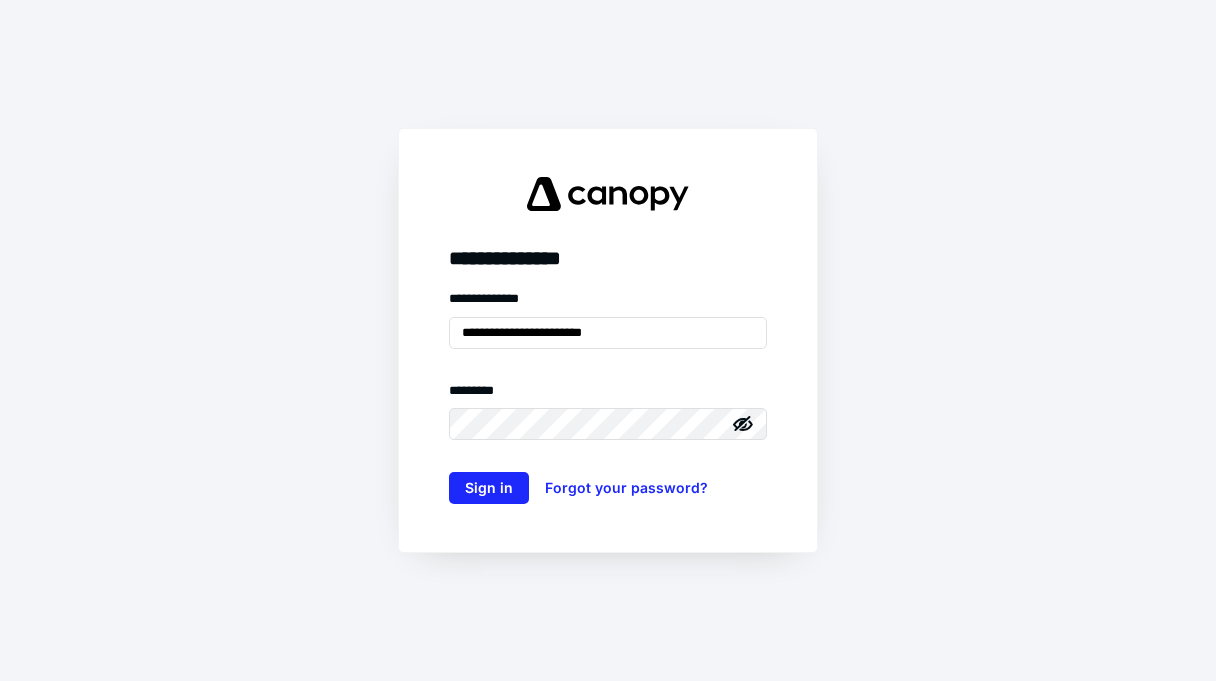 drag, startPoint x: 656, startPoint y: 327, endPoint x: 333, endPoint y: 348, distance: 323.68195 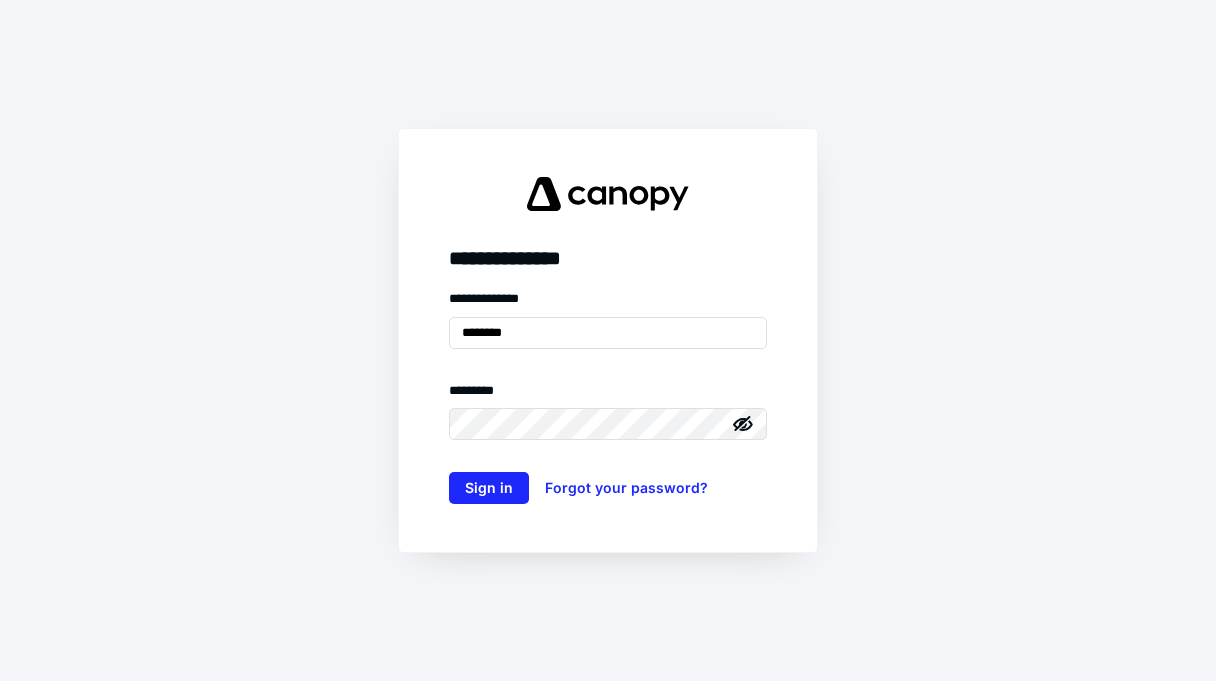 type on "**********" 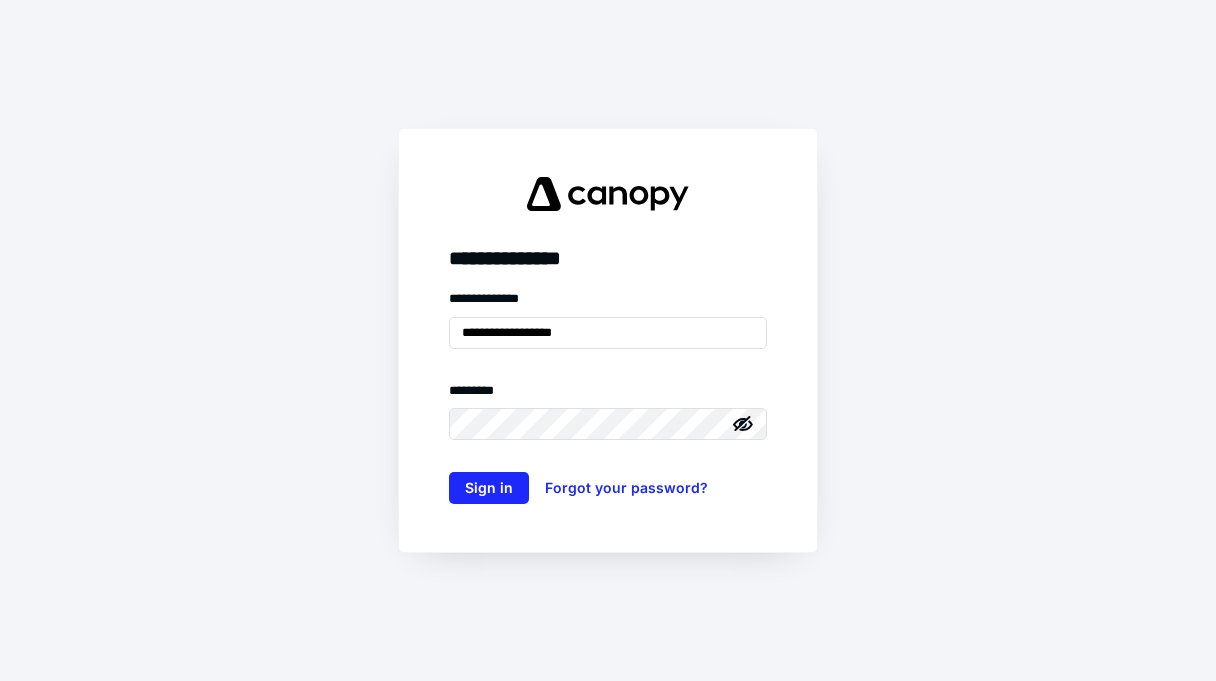 click 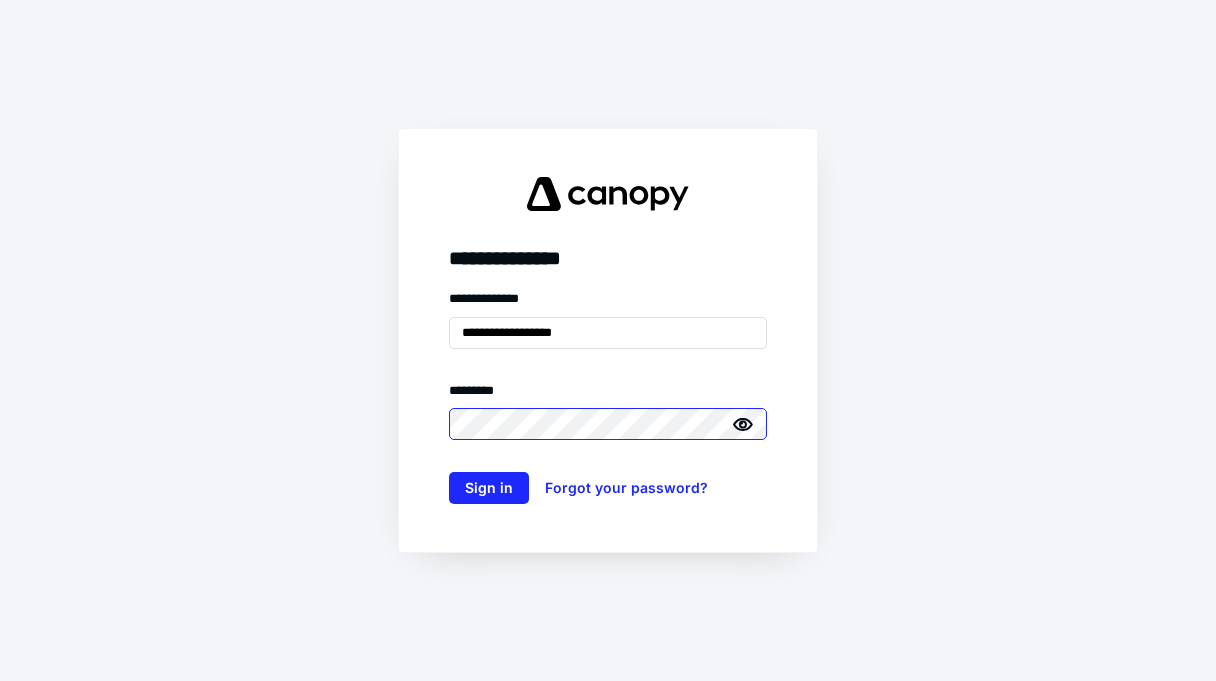 click on "**********" at bounding box center (608, 340) 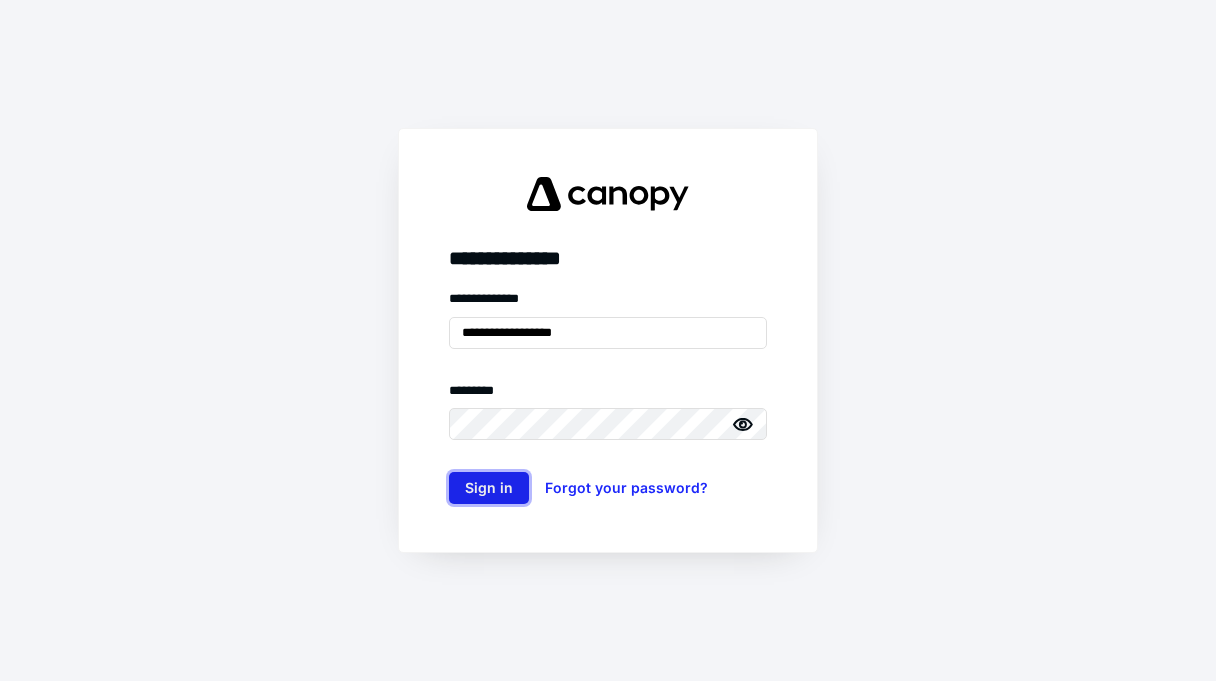 click on "Sign in" at bounding box center (489, 488) 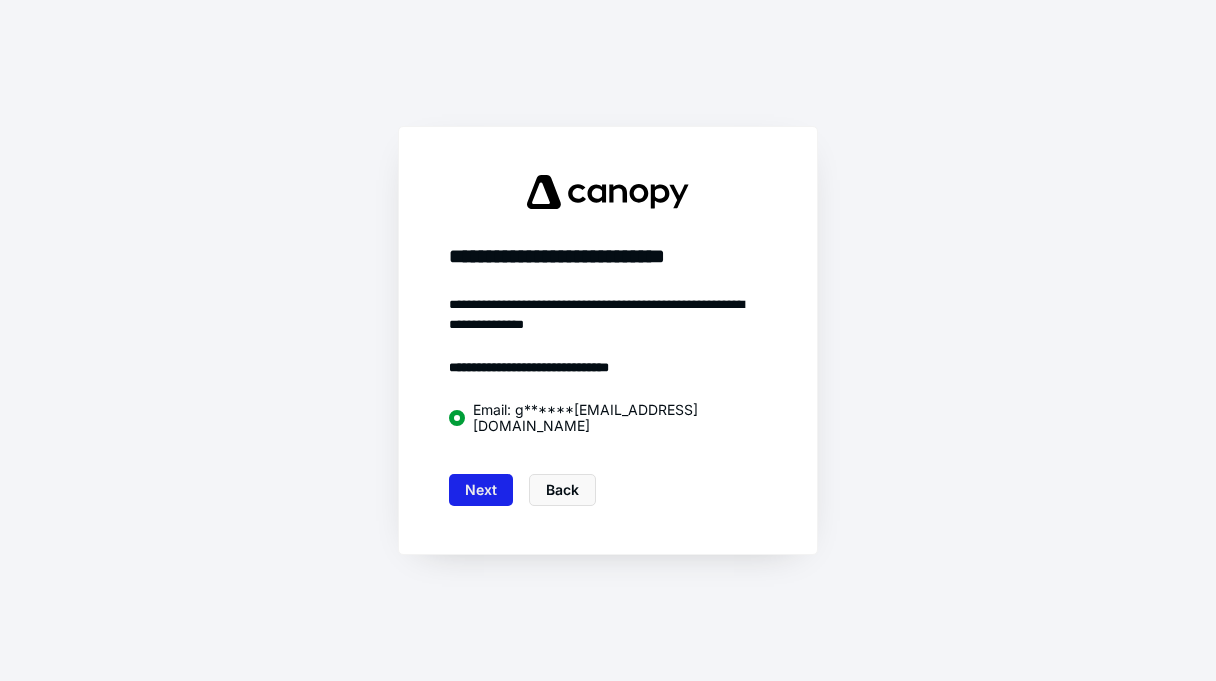 click on "Next" at bounding box center [481, 490] 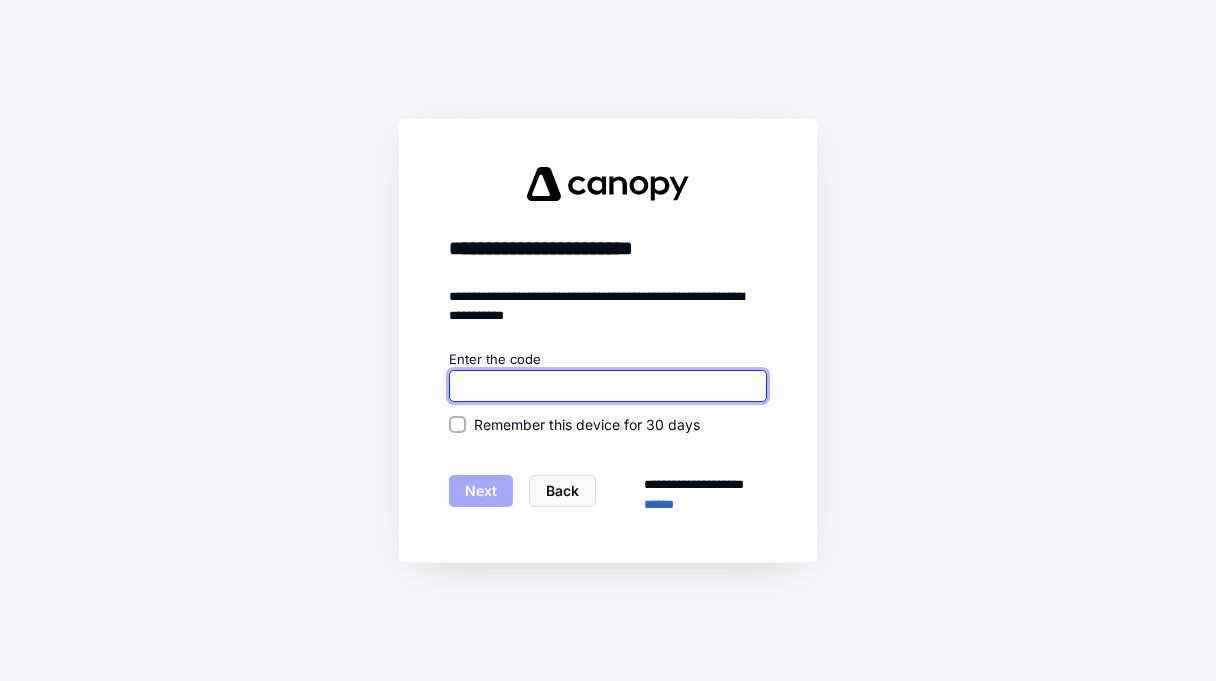 click at bounding box center (608, 386) 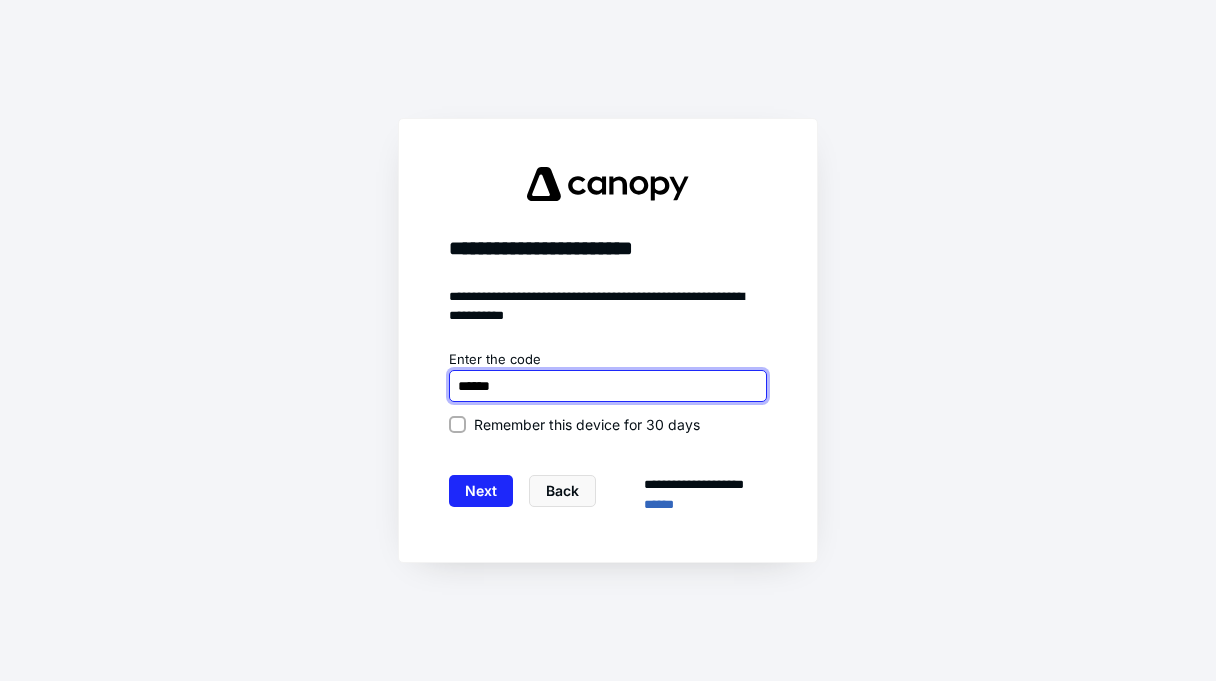 type on "******" 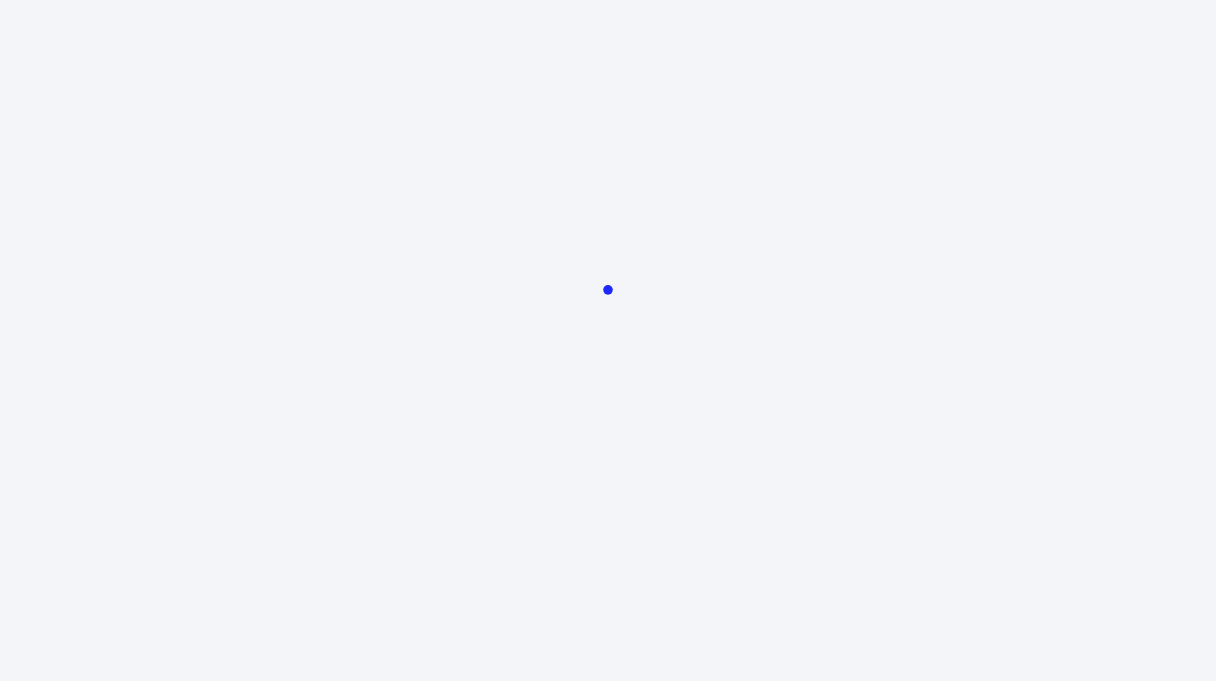scroll, scrollTop: 0, scrollLeft: 0, axis: both 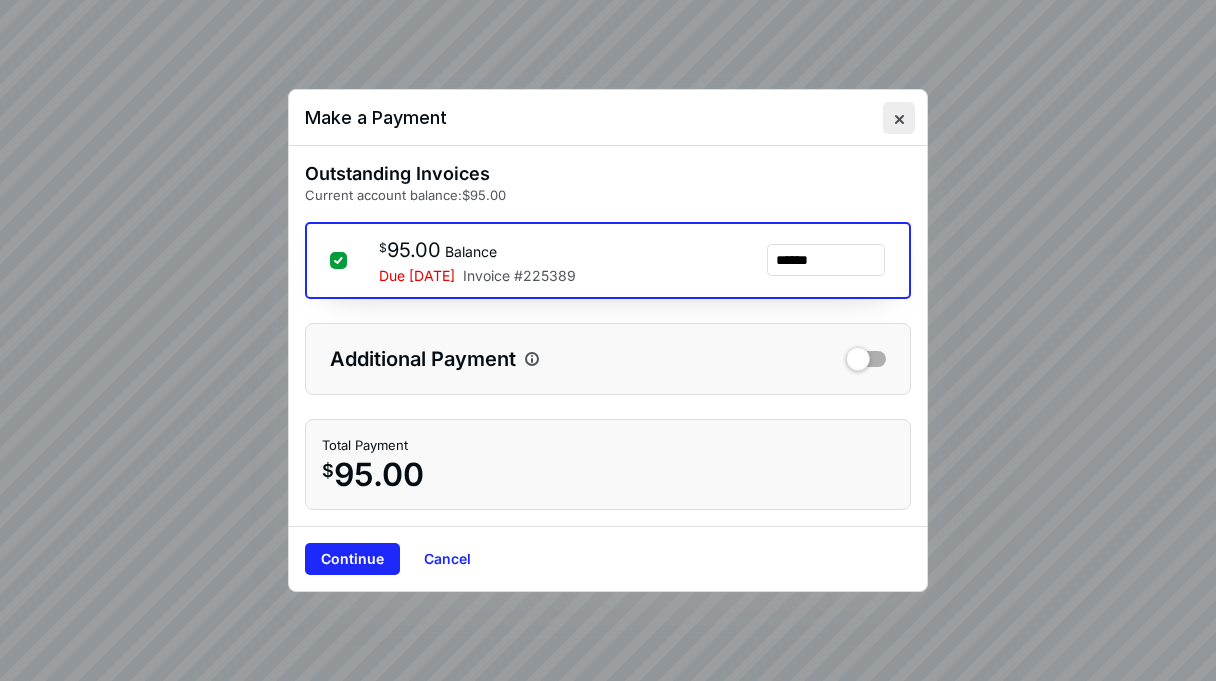 click at bounding box center (899, 118) 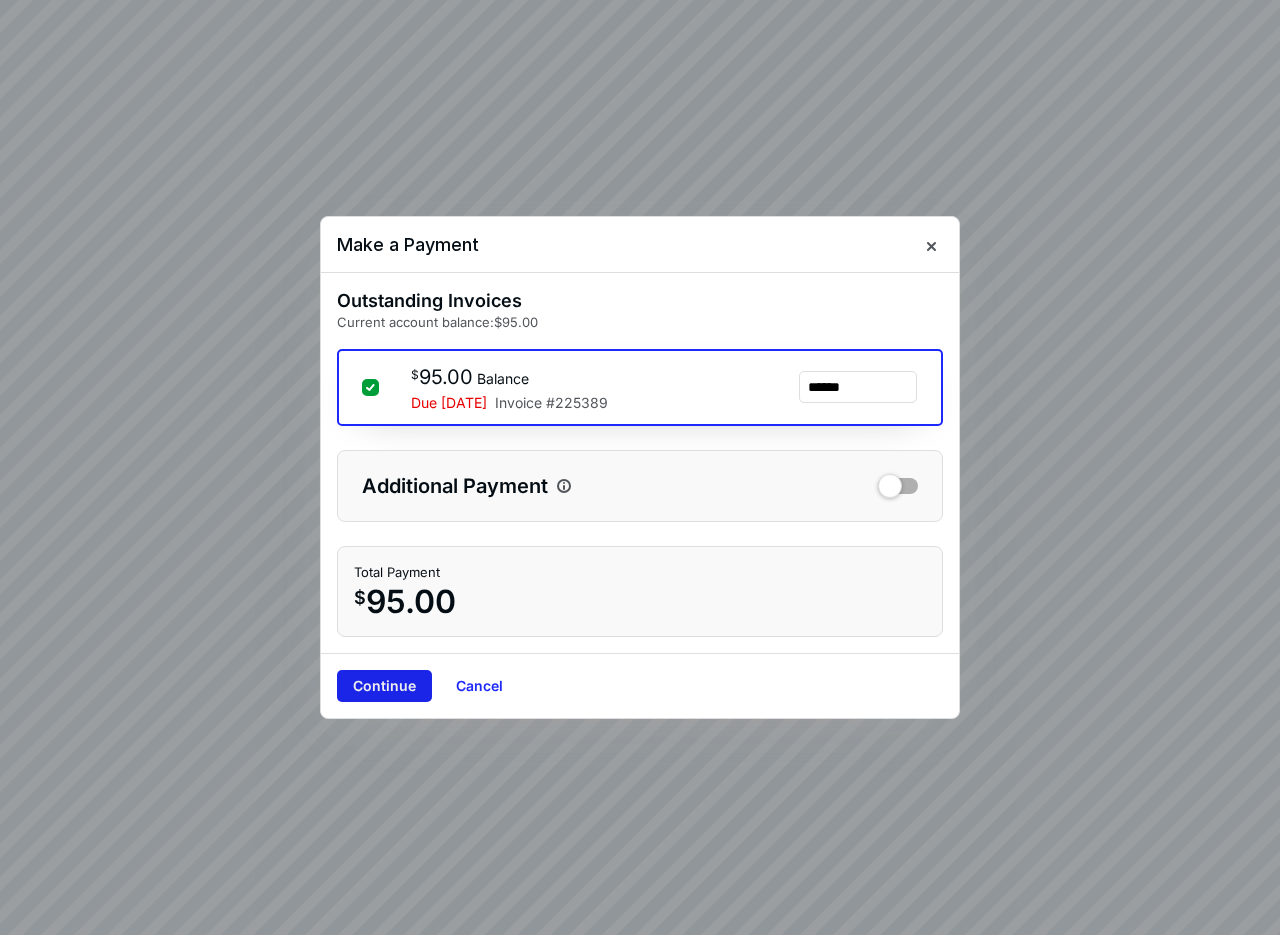 click on "Continue" at bounding box center (384, 686) 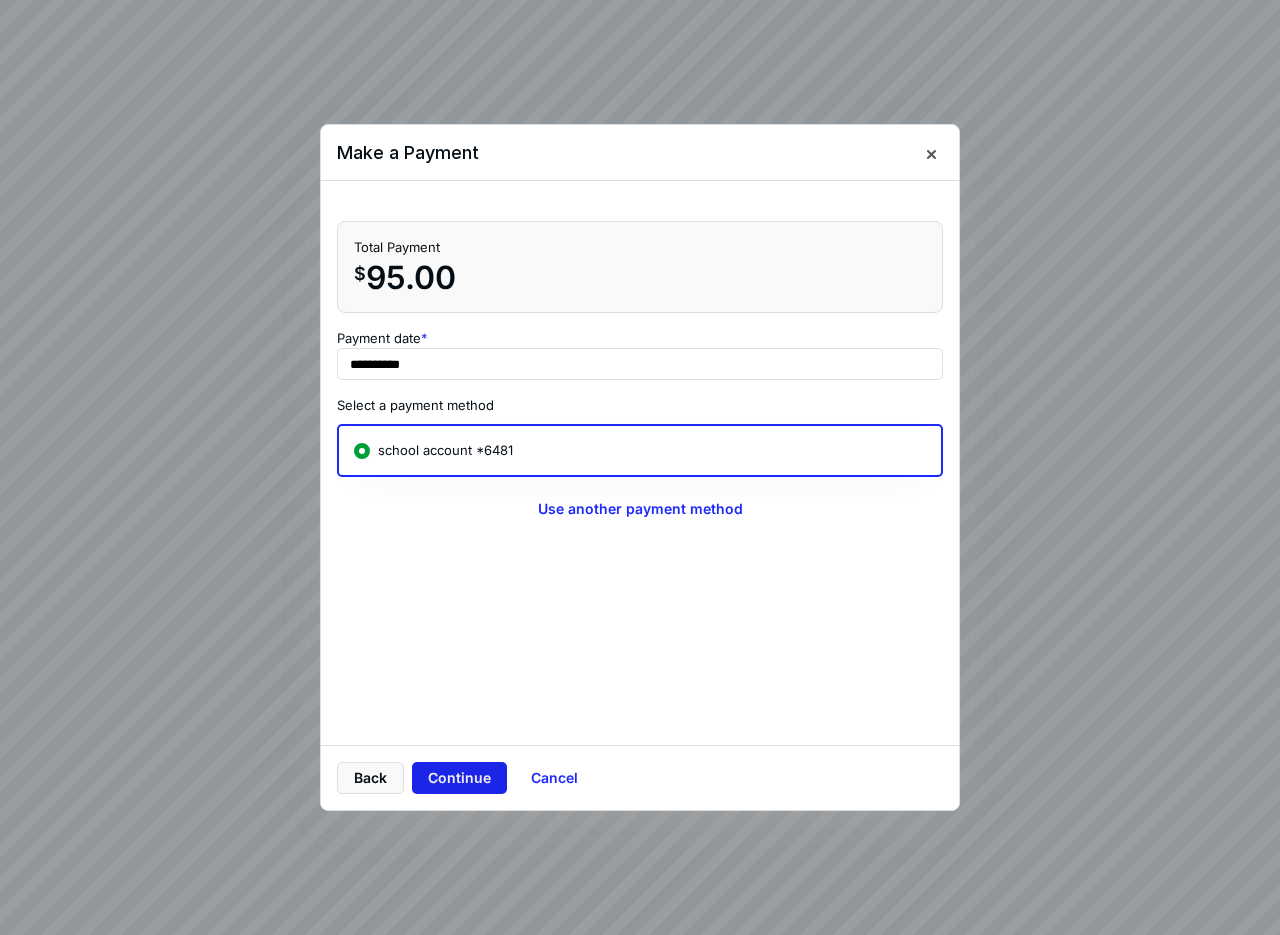 click on "Continue" at bounding box center (459, 778) 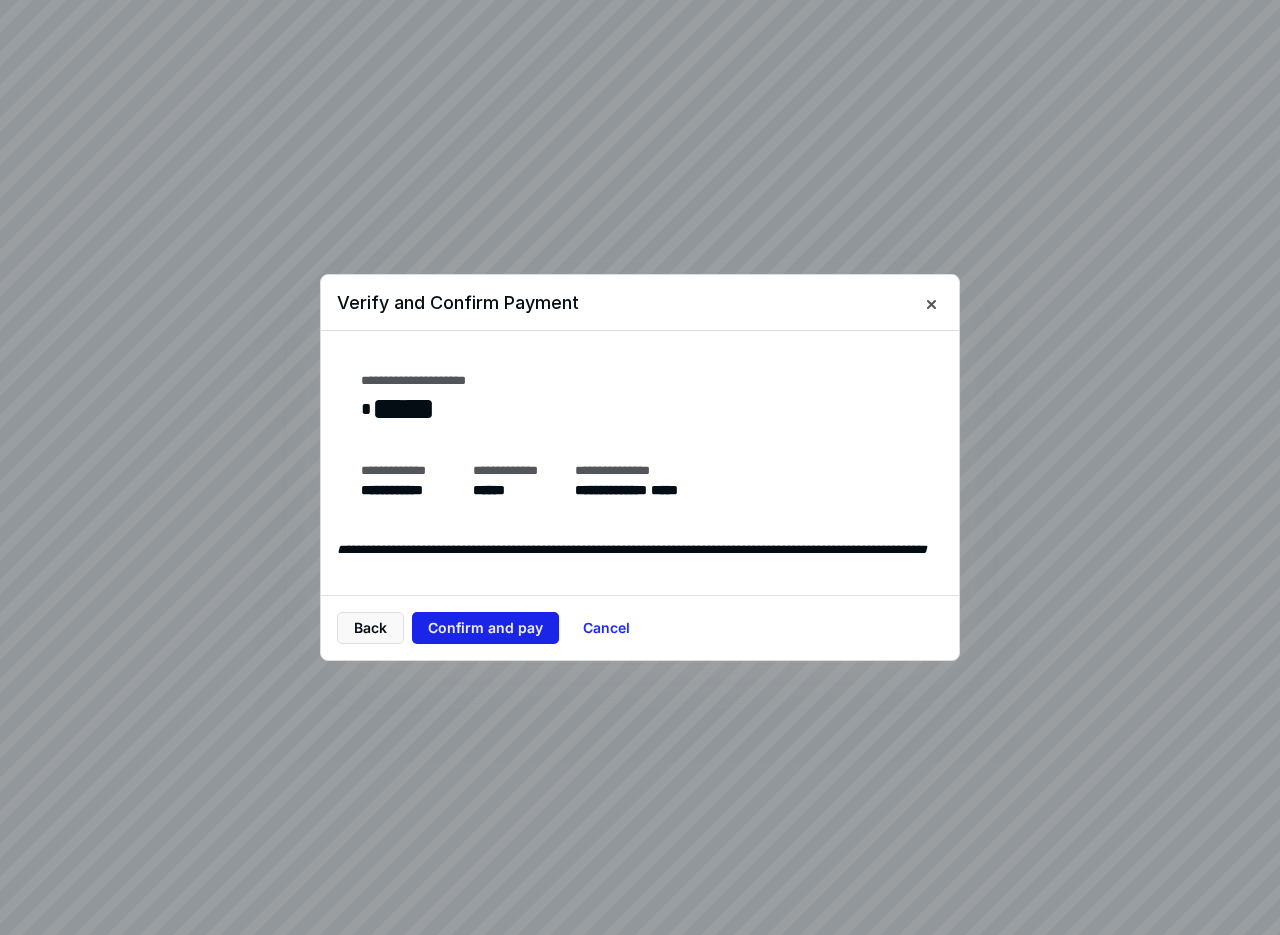 click on "Confirm and pay" at bounding box center [485, 628] 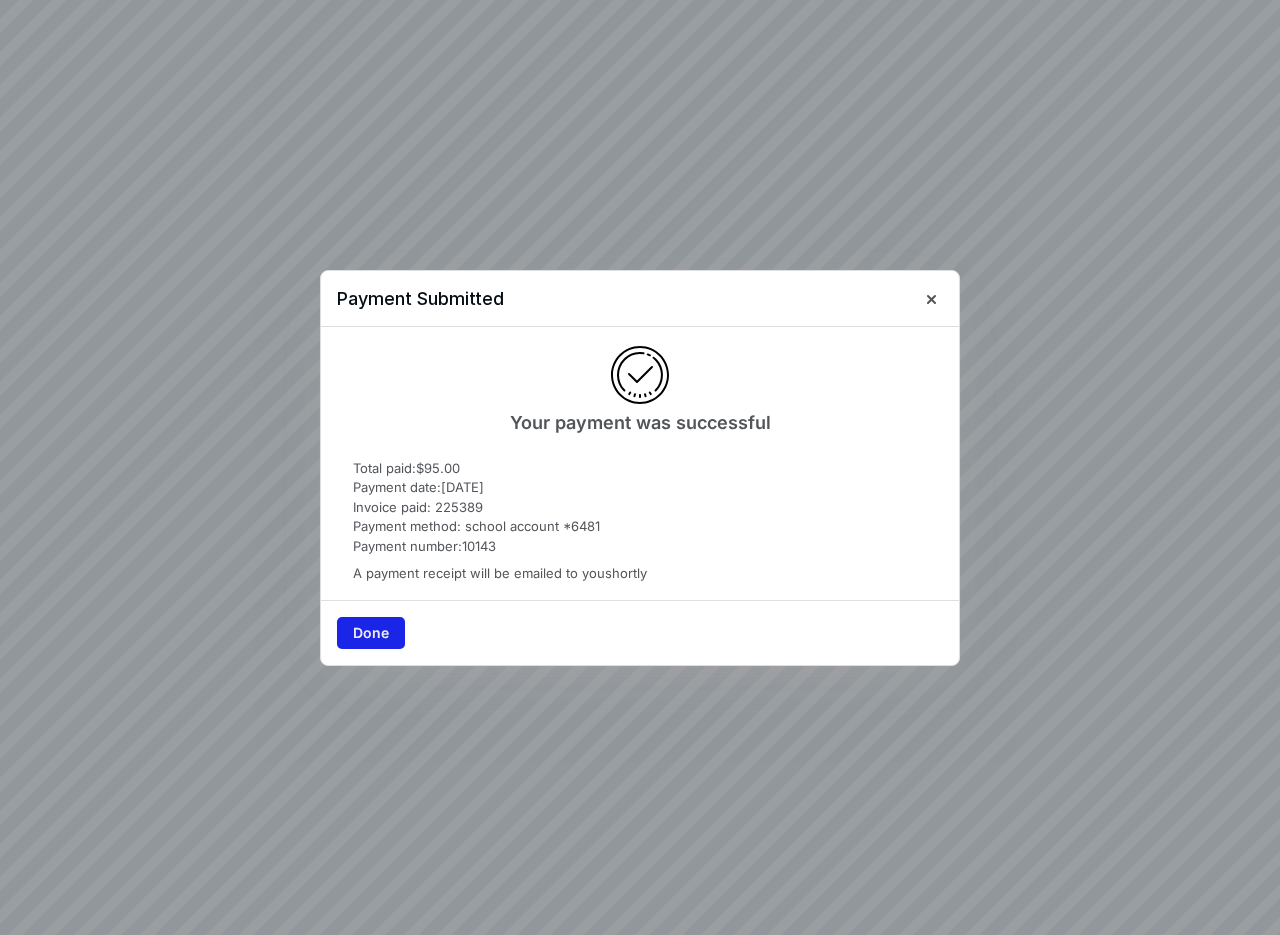 click on "Done" at bounding box center [371, 633] 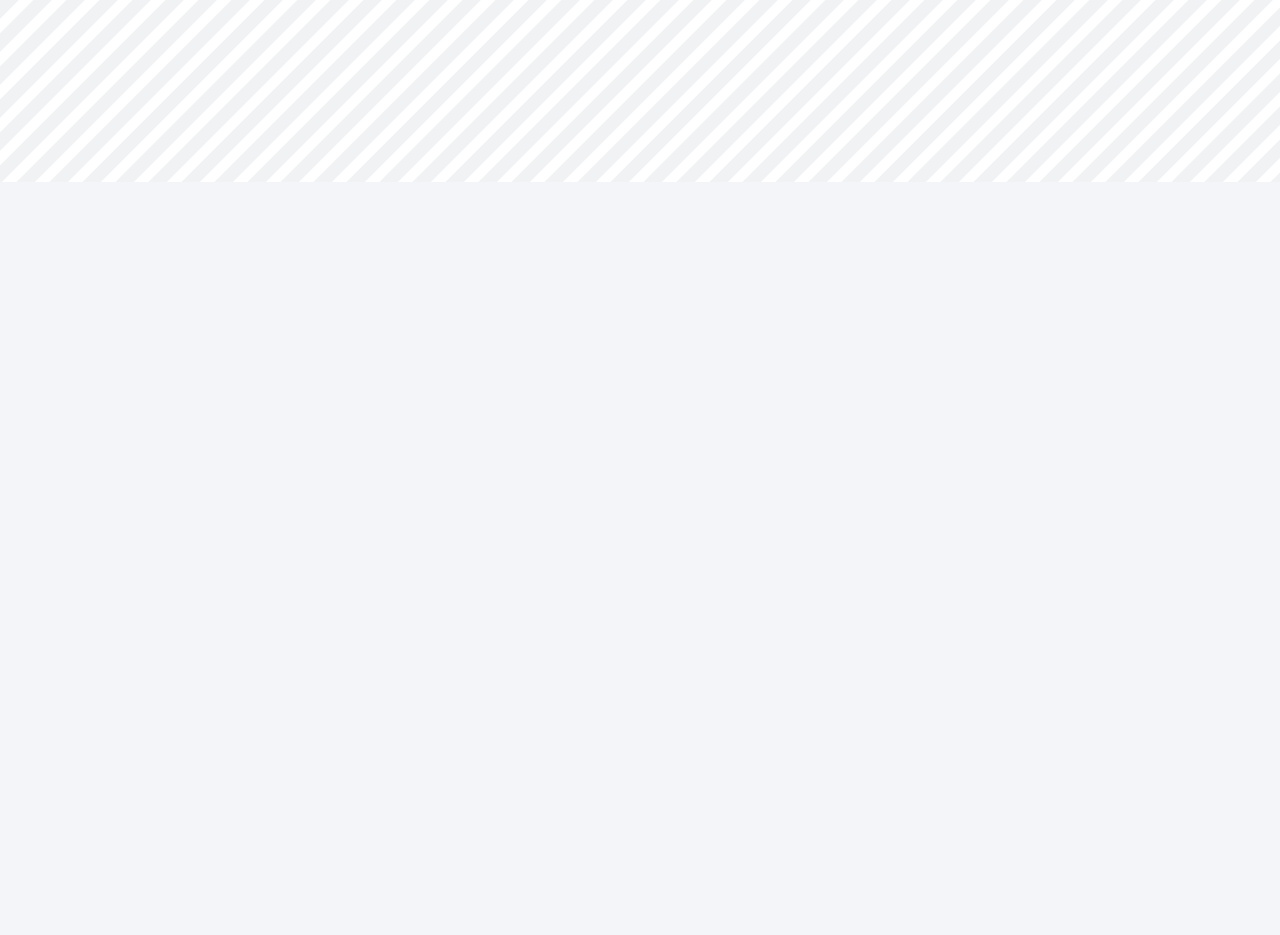 click on "**********" at bounding box center (640, 467) 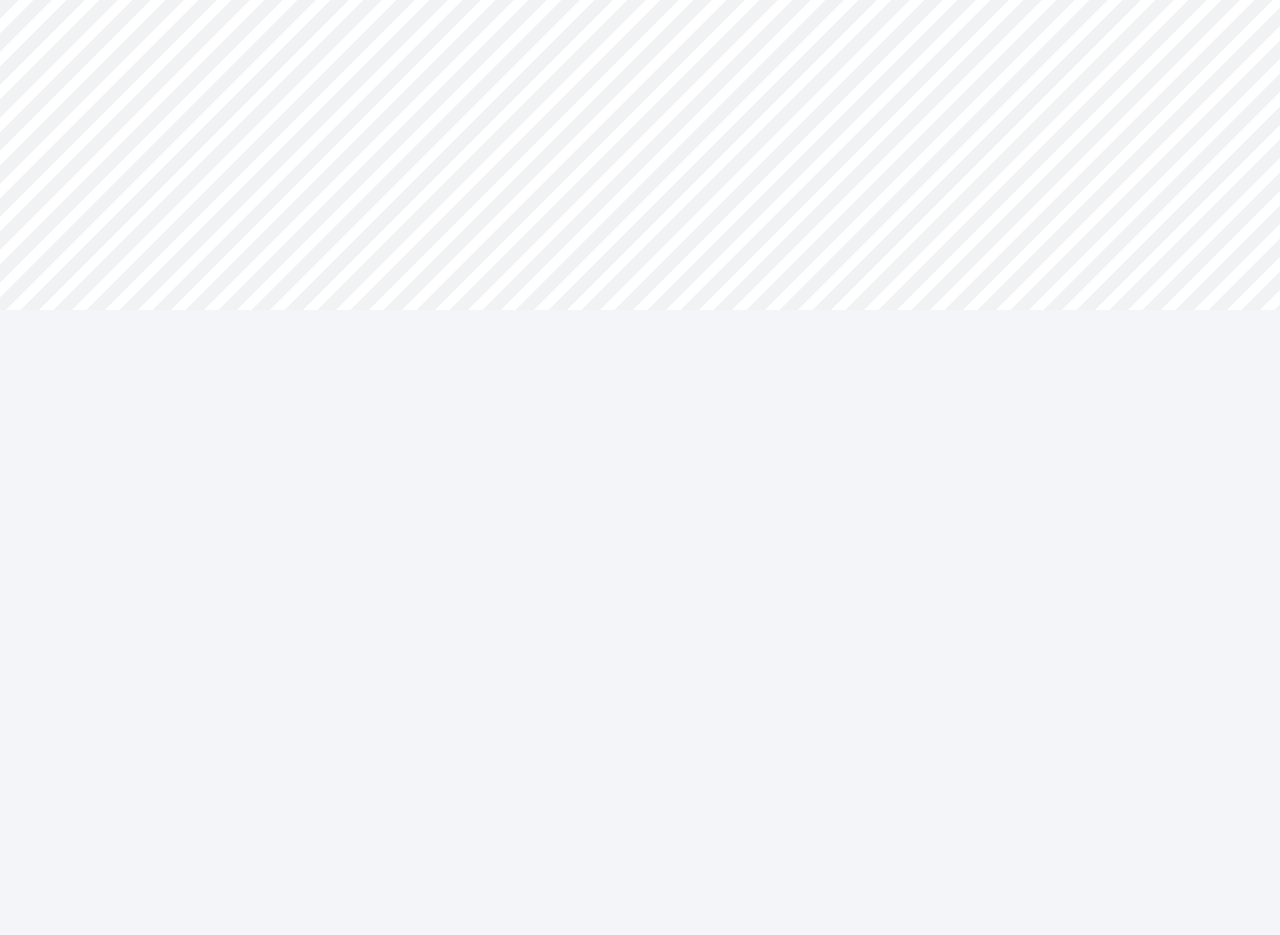 click on "**********" at bounding box center [640, 215] 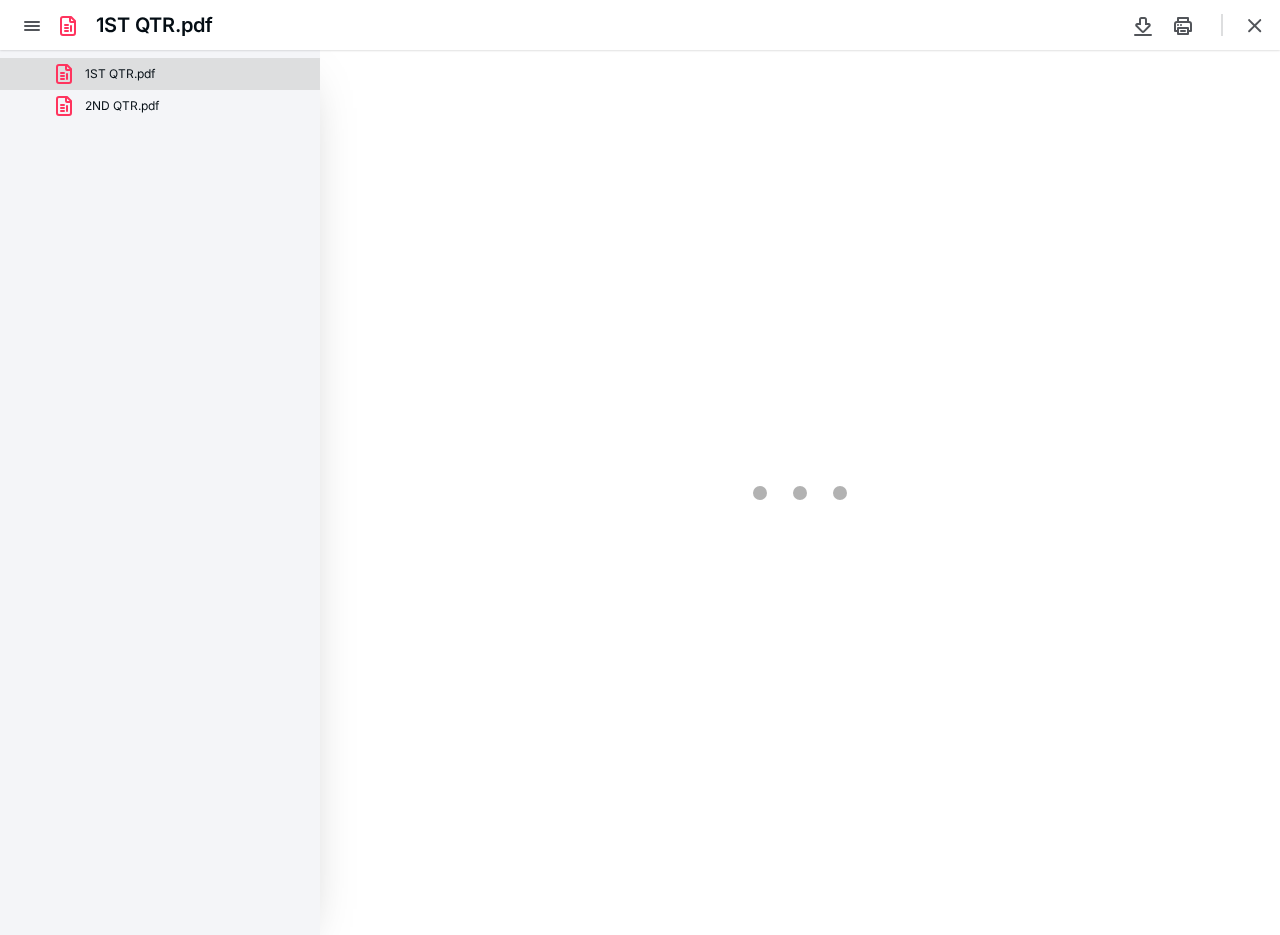 scroll, scrollTop: 0, scrollLeft: 0, axis: both 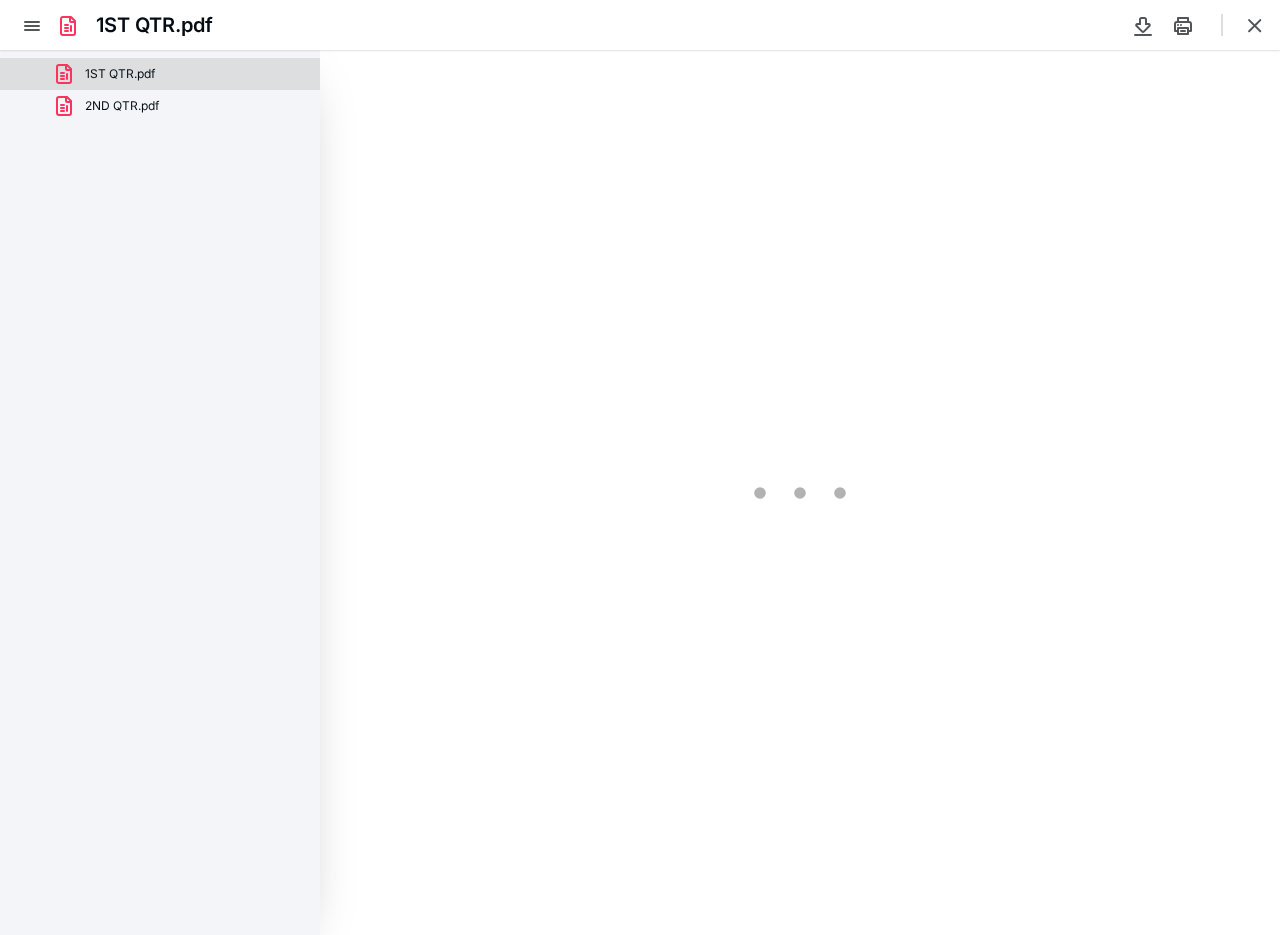 type on "107" 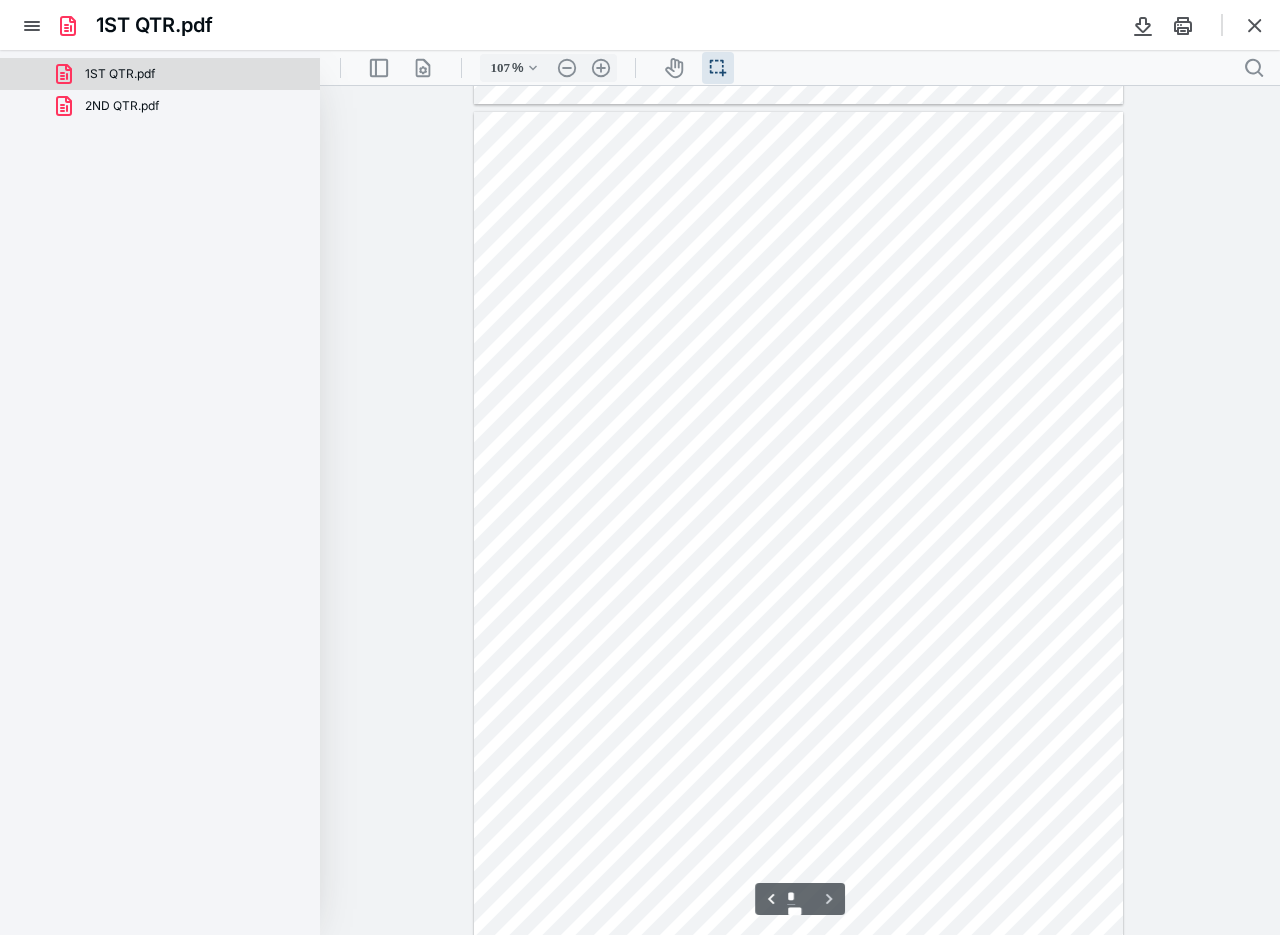 scroll, scrollTop: 1695, scrollLeft: 0, axis: vertical 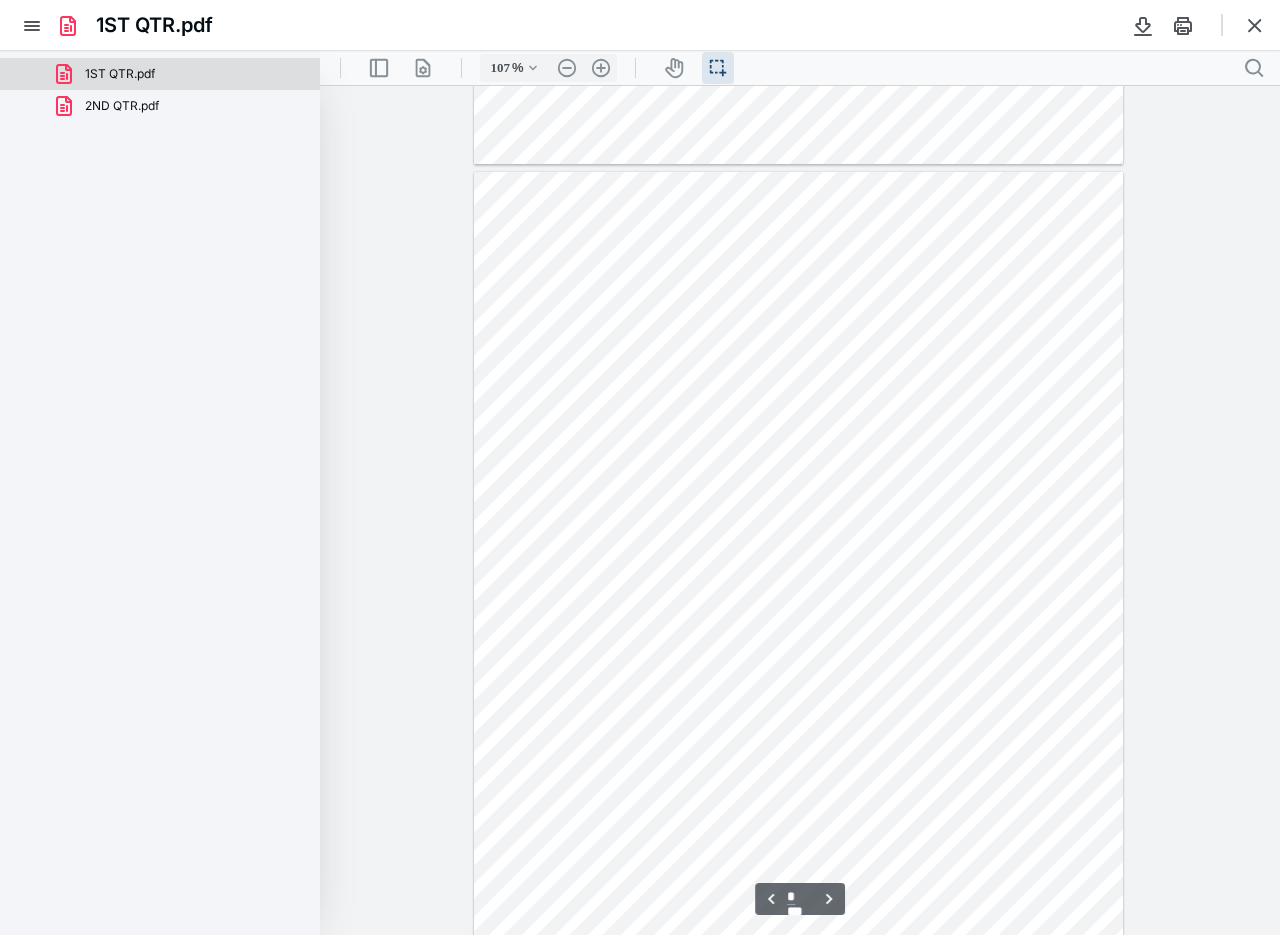 type on "*" 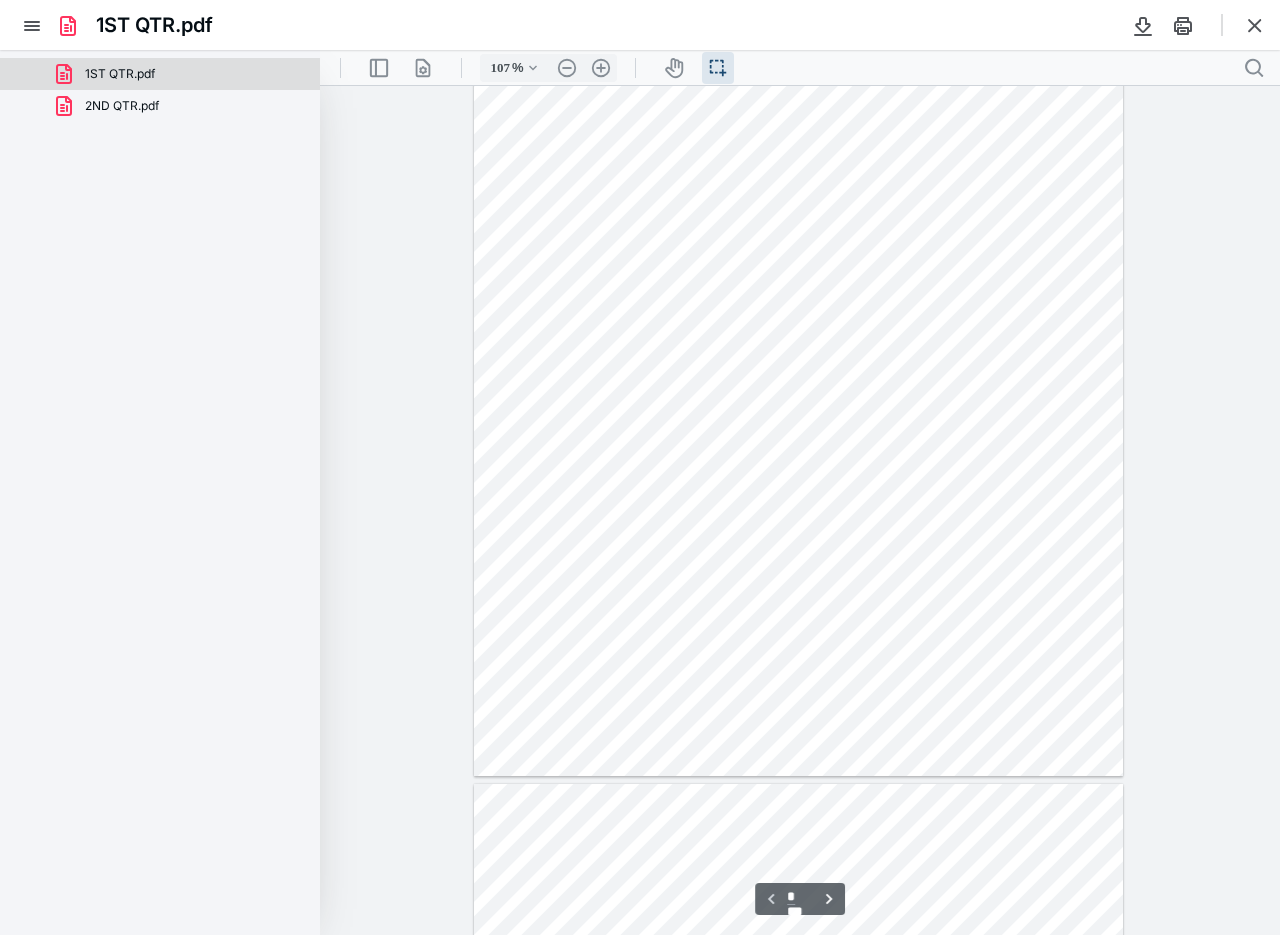 scroll, scrollTop: 0, scrollLeft: 0, axis: both 